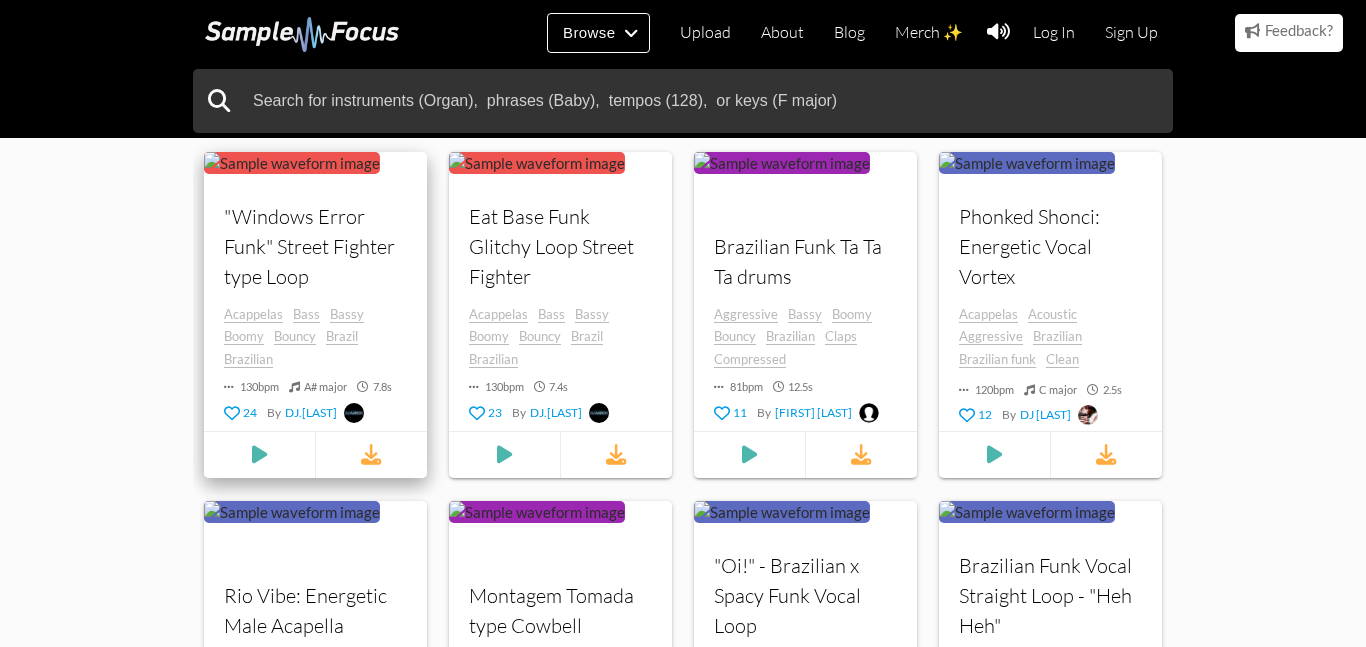 scroll, scrollTop: 694, scrollLeft: 0, axis: vertical 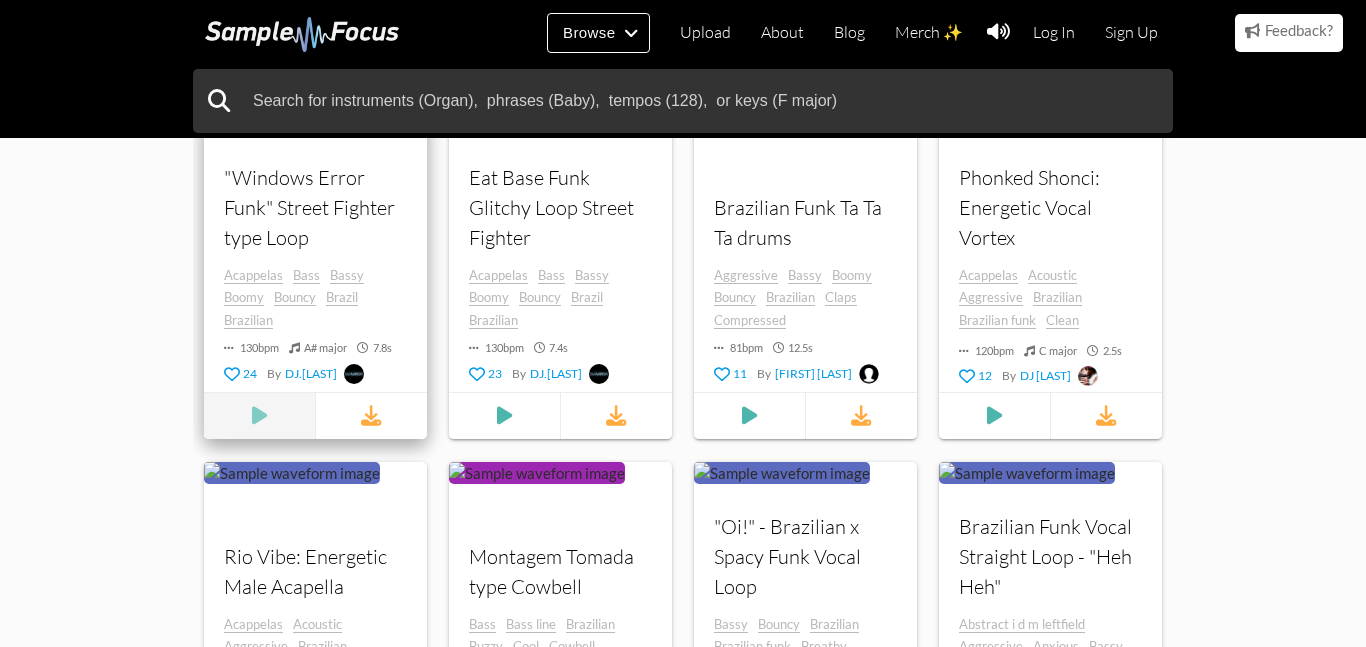 click at bounding box center [259, 66] 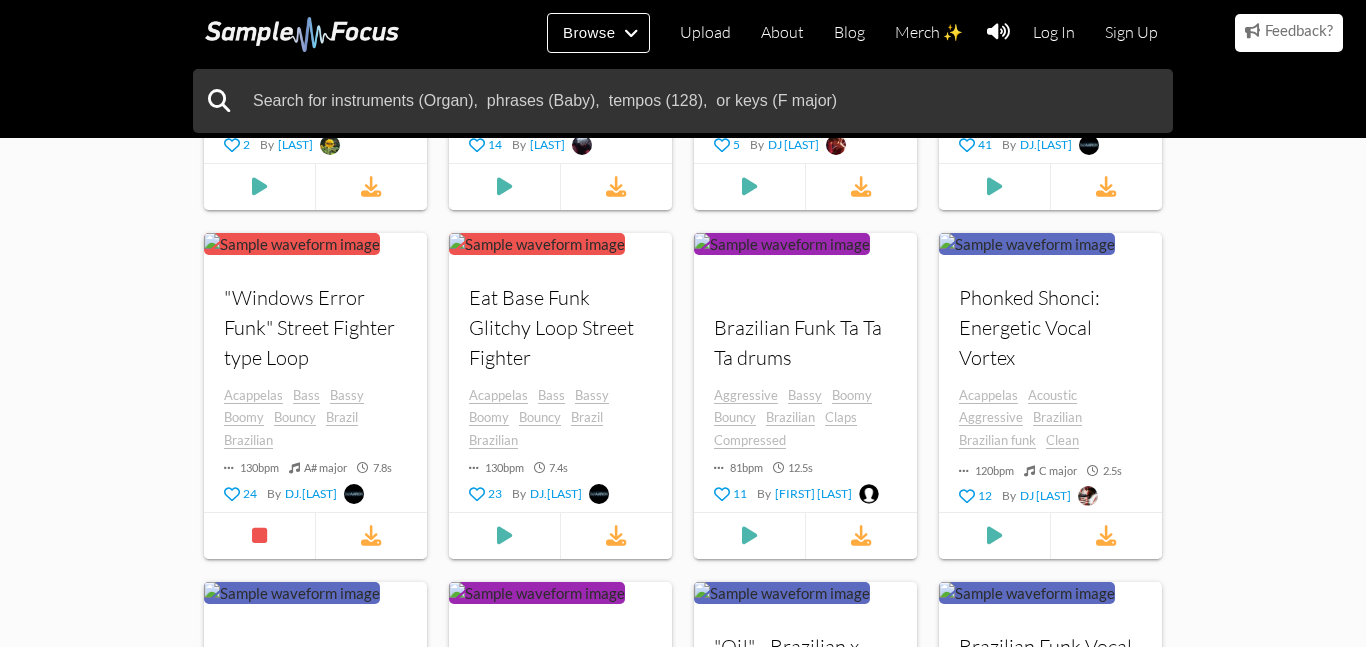 scroll, scrollTop: 577, scrollLeft: 0, axis: vertical 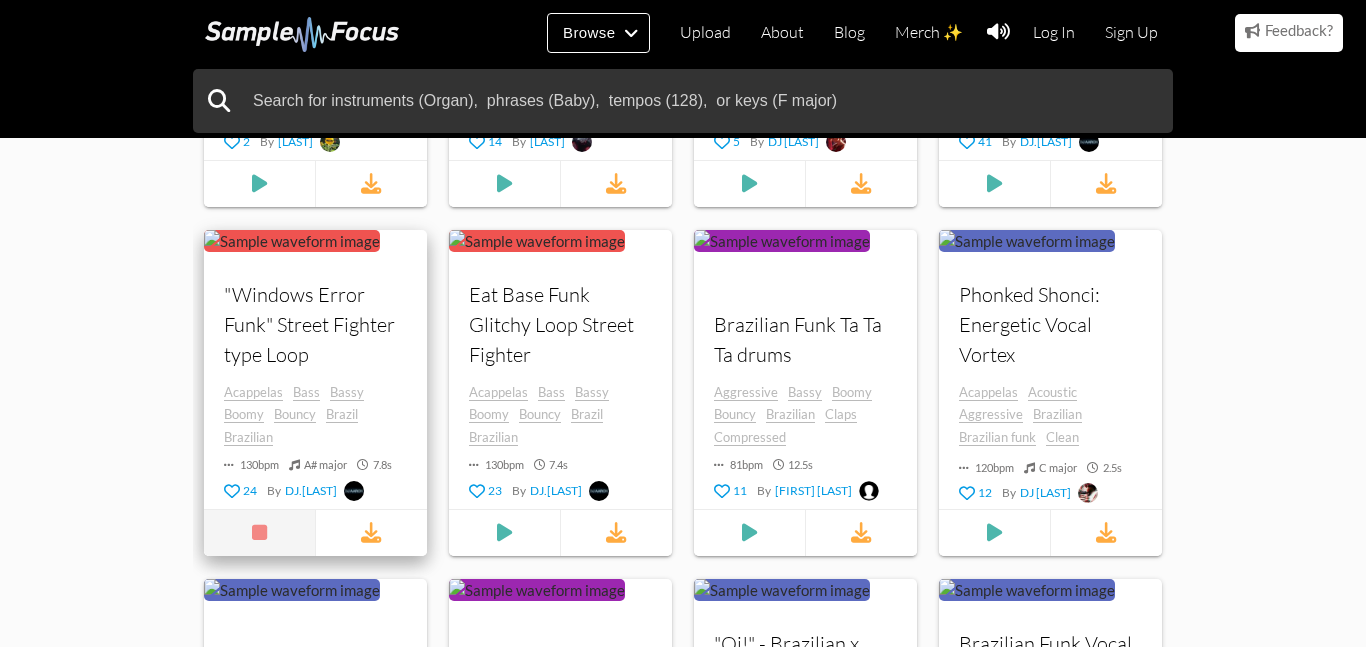 click at bounding box center (259, 532) 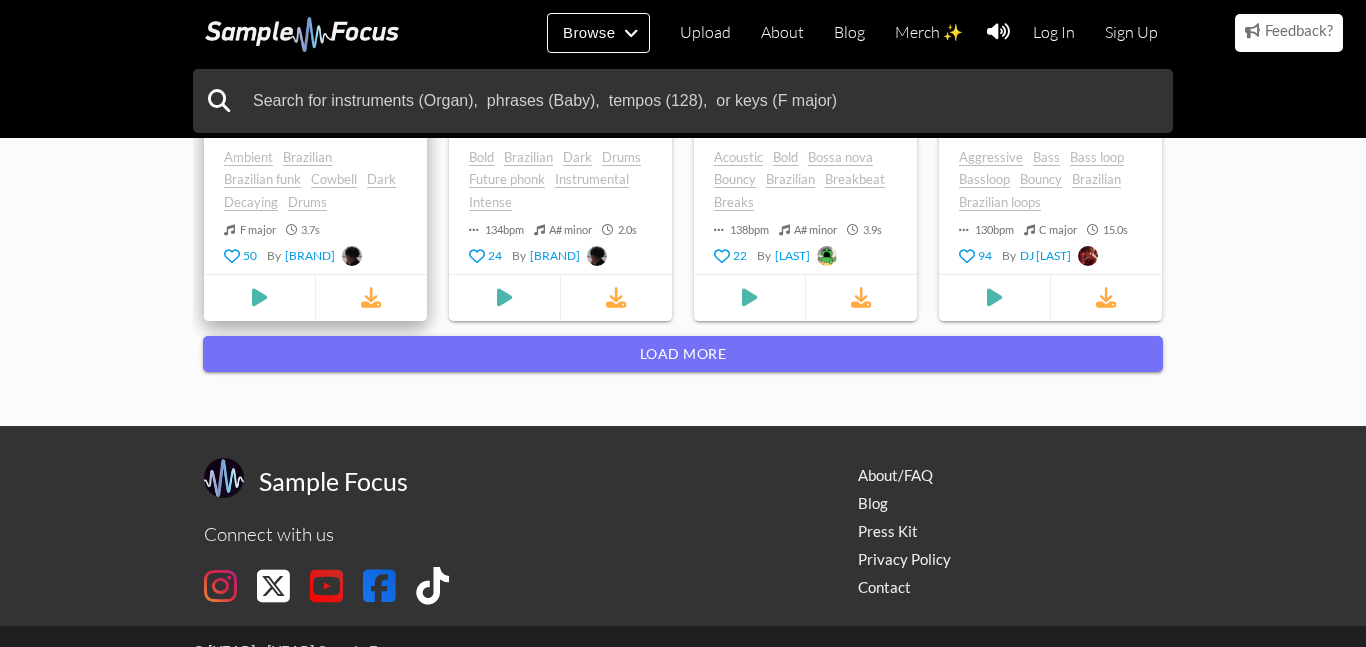 scroll, scrollTop: 1861, scrollLeft: 0, axis: vertical 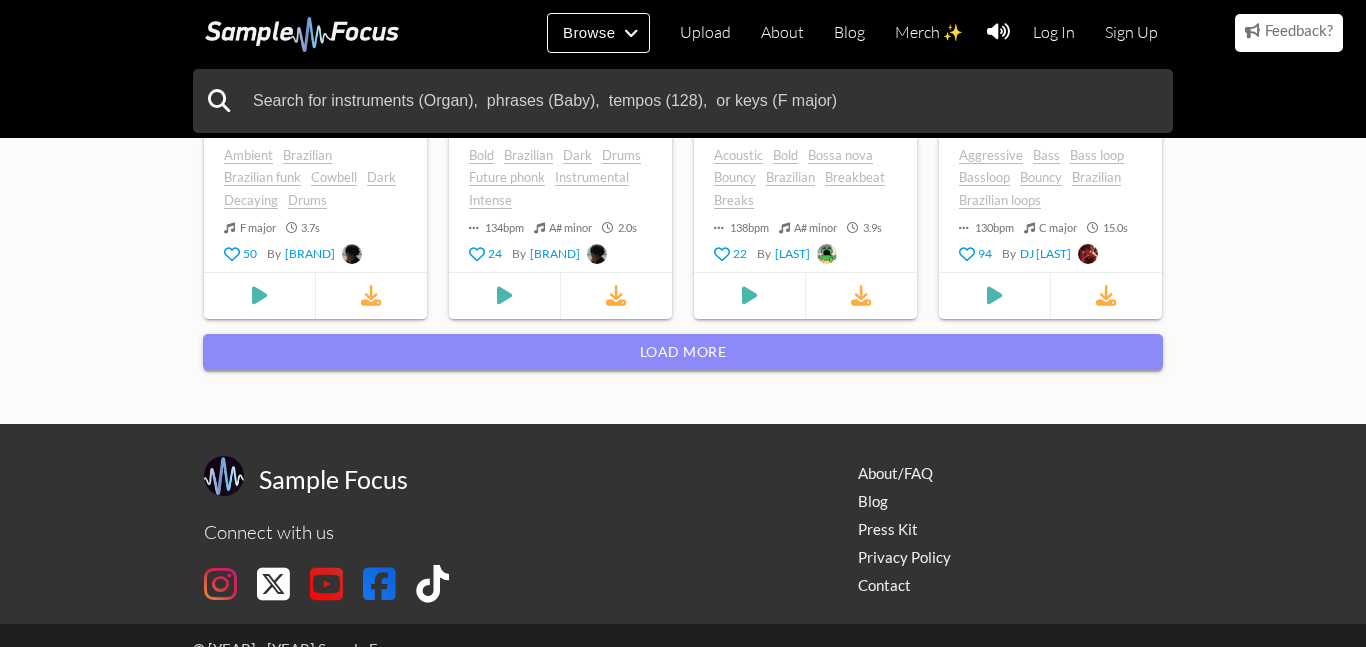 click on "Load more" at bounding box center [683, 352] 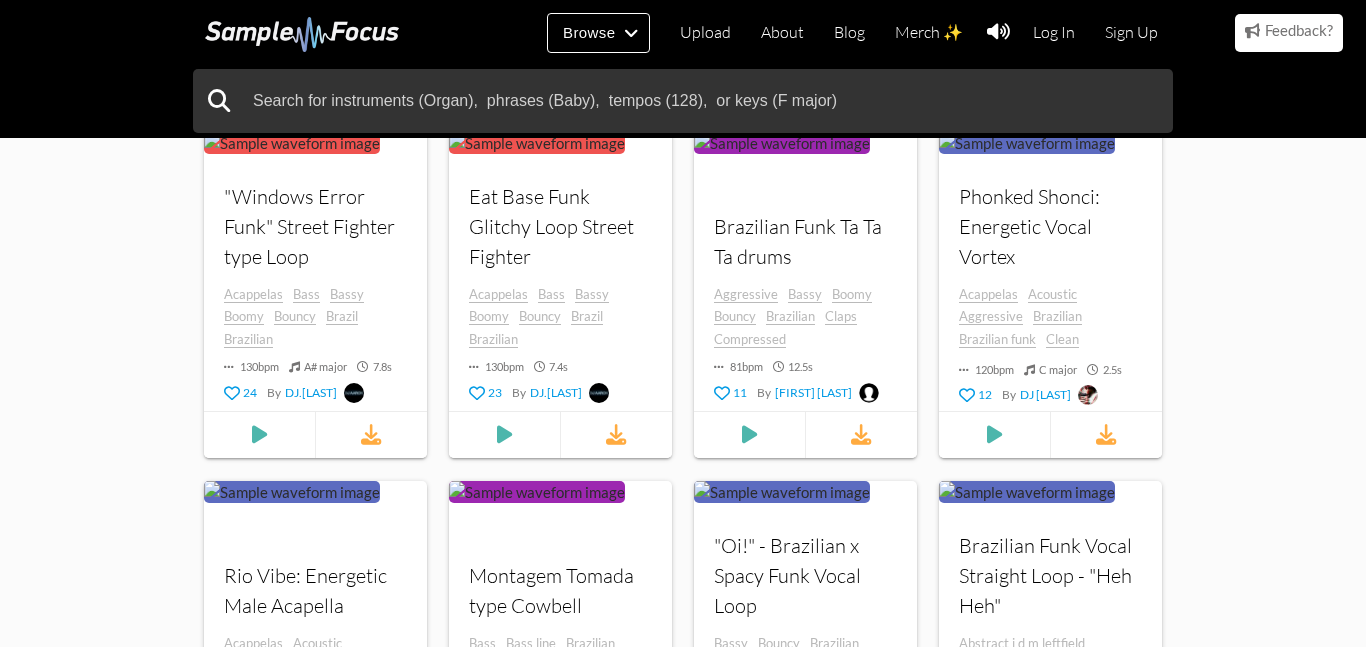 scroll, scrollTop: 0, scrollLeft: 0, axis: both 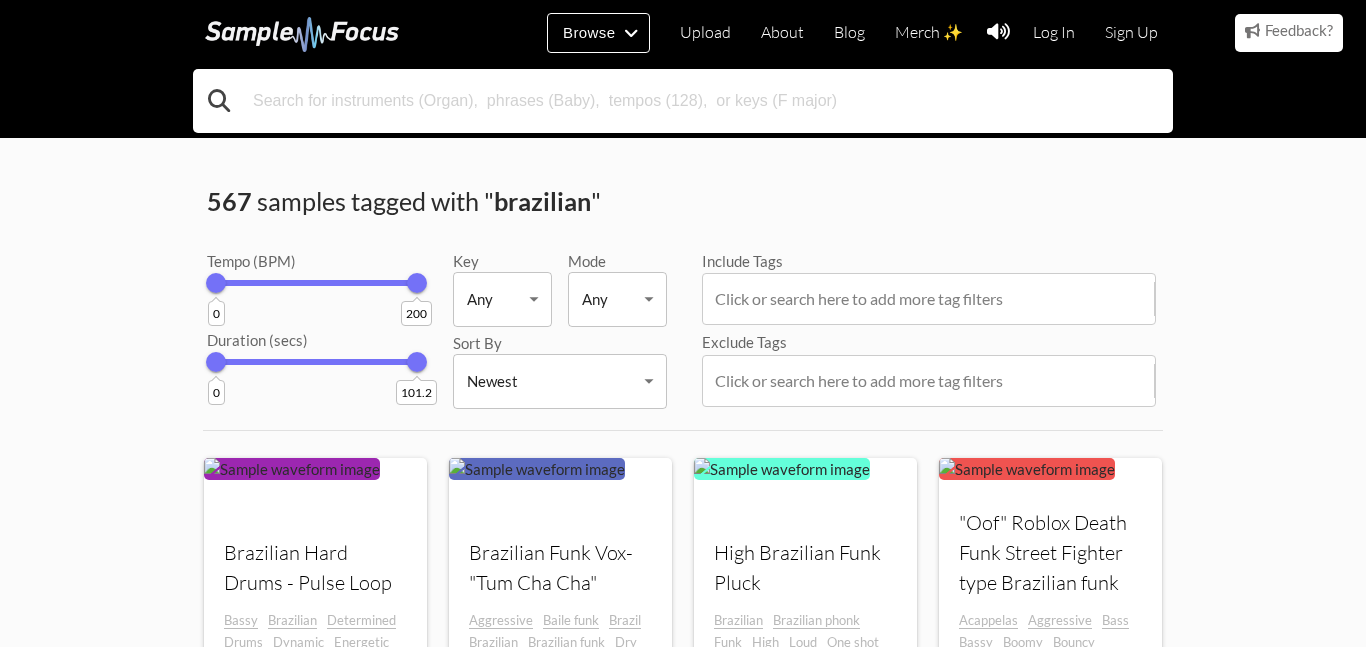 click at bounding box center [683, 101] 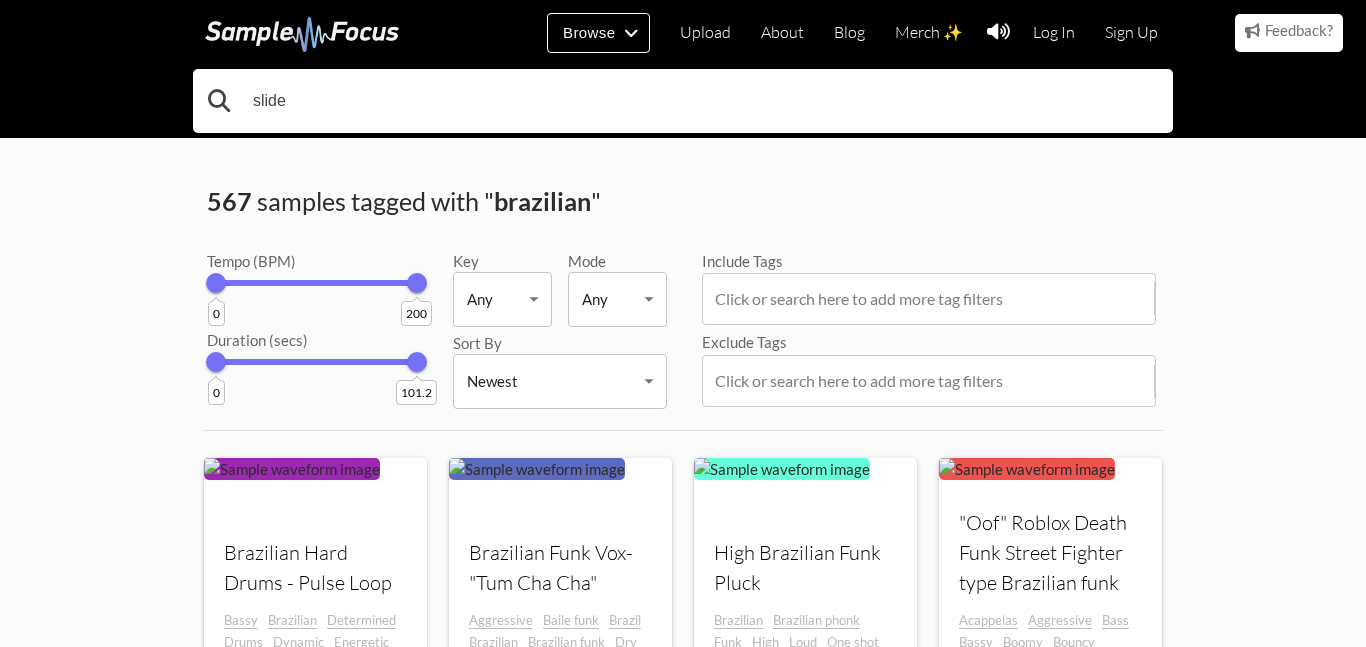 type on "slide" 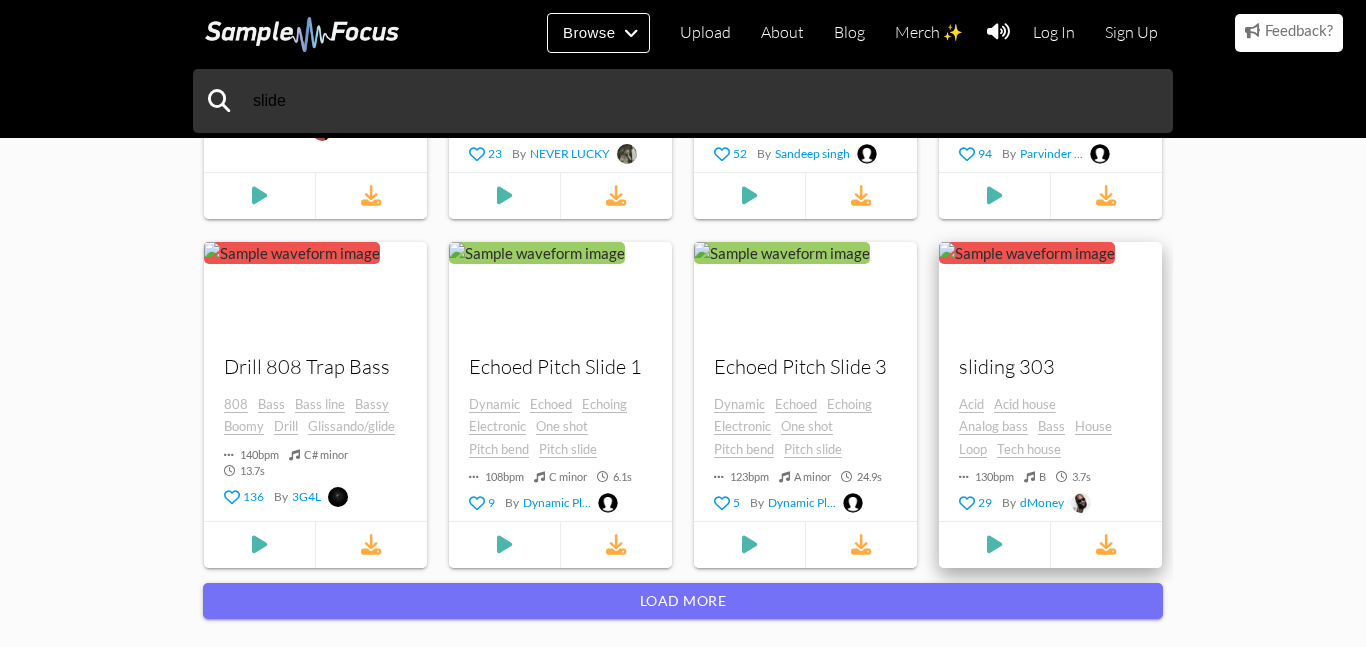 scroll, scrollTop: 0, scrollLeft: 0, axis: both 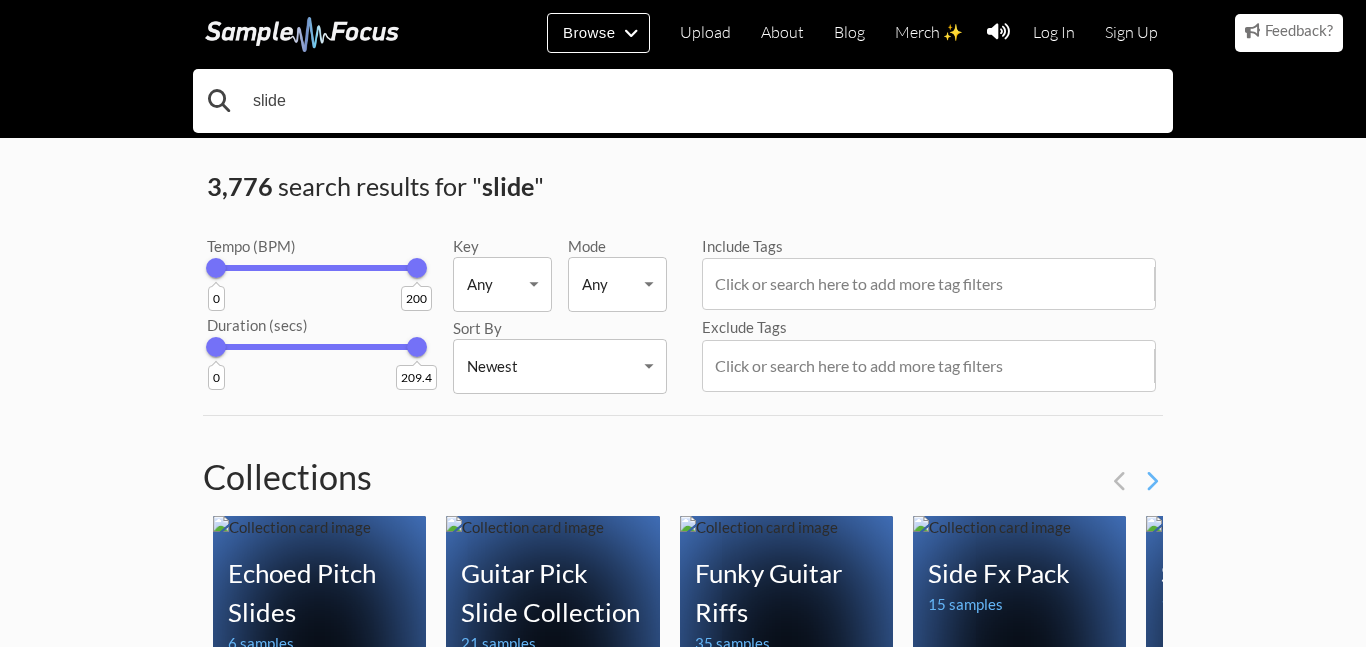 click on "slide" at bounding box center [683, 101] 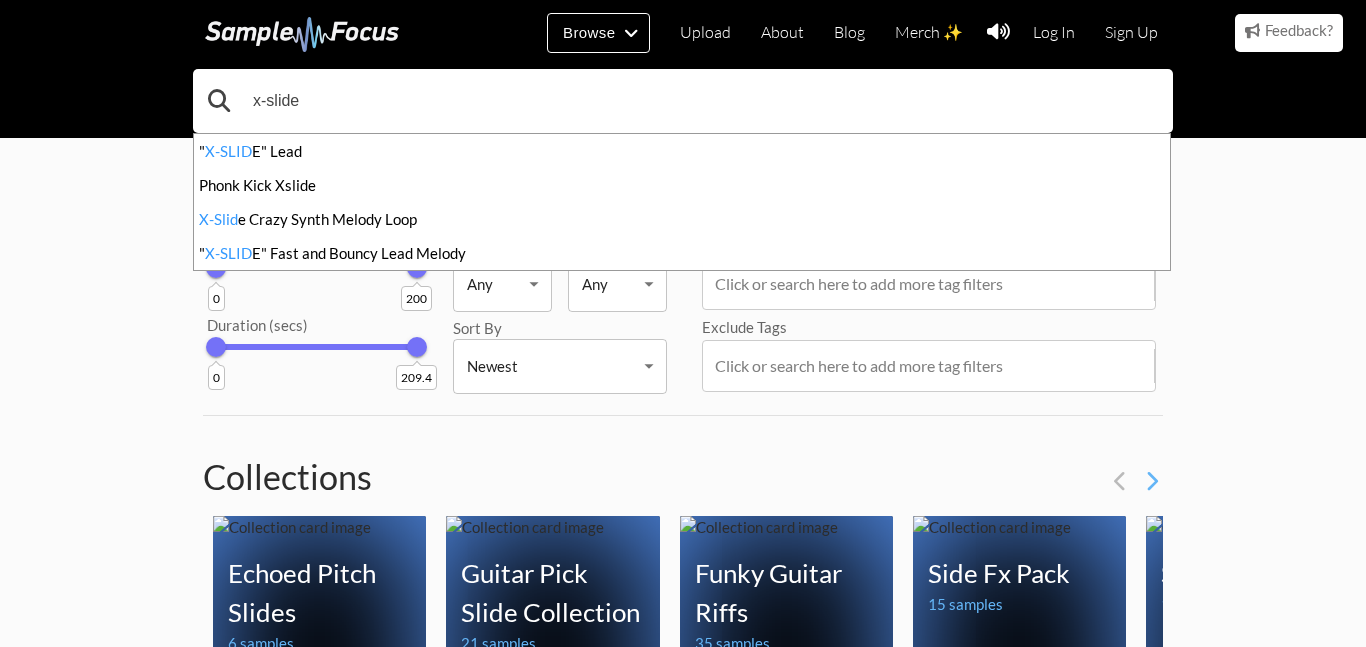 type on "x-slide" 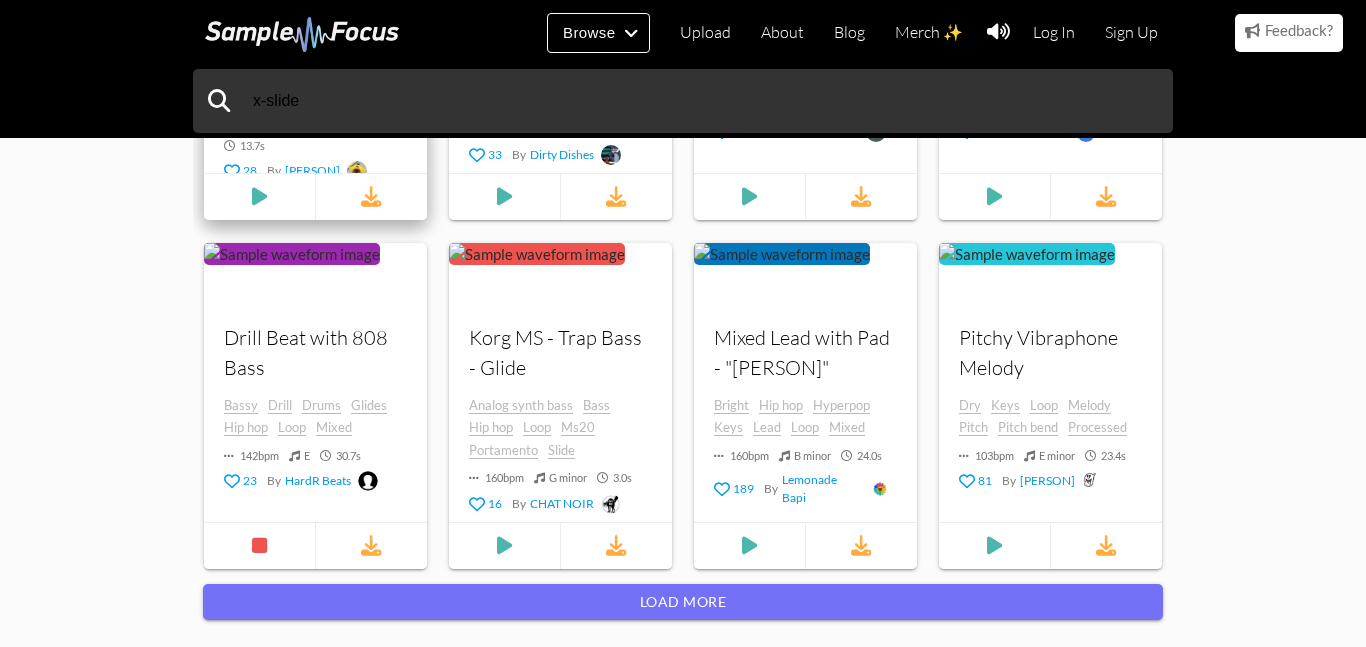 scroll, scrollTop: 2075, scrollLeft: 0, axis: vertical 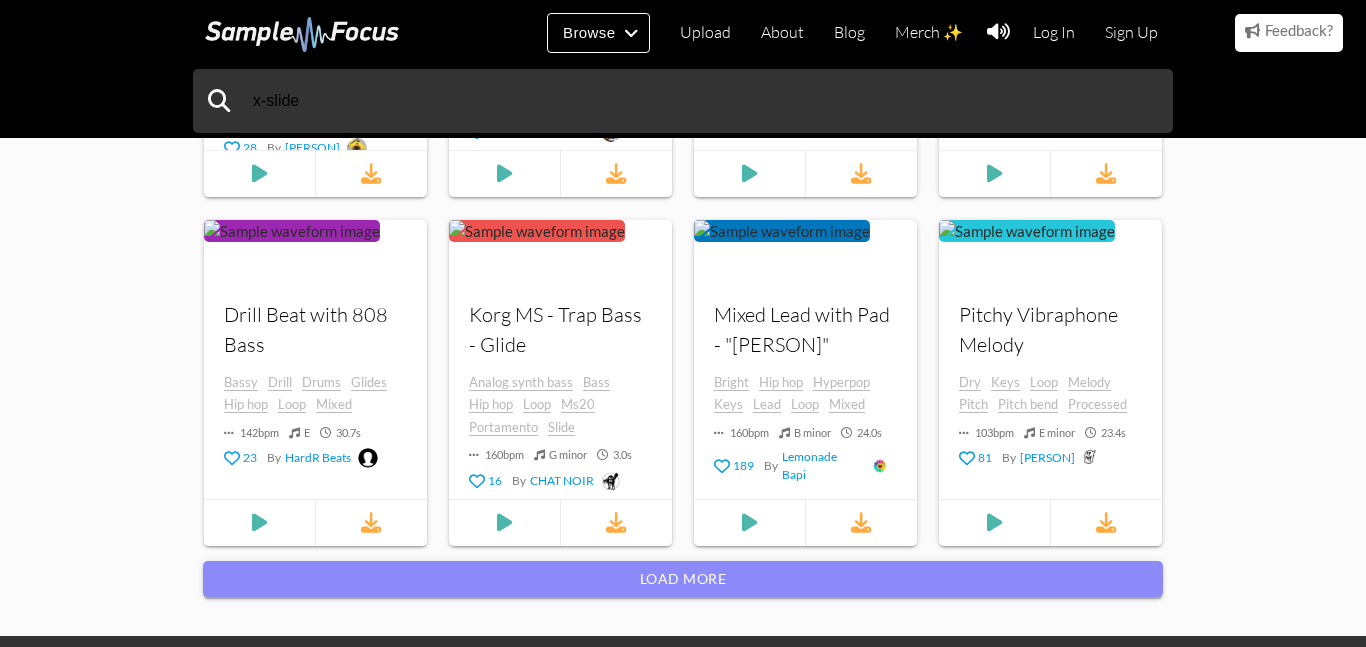 click on "Load more" at bounding box center [683, 579] 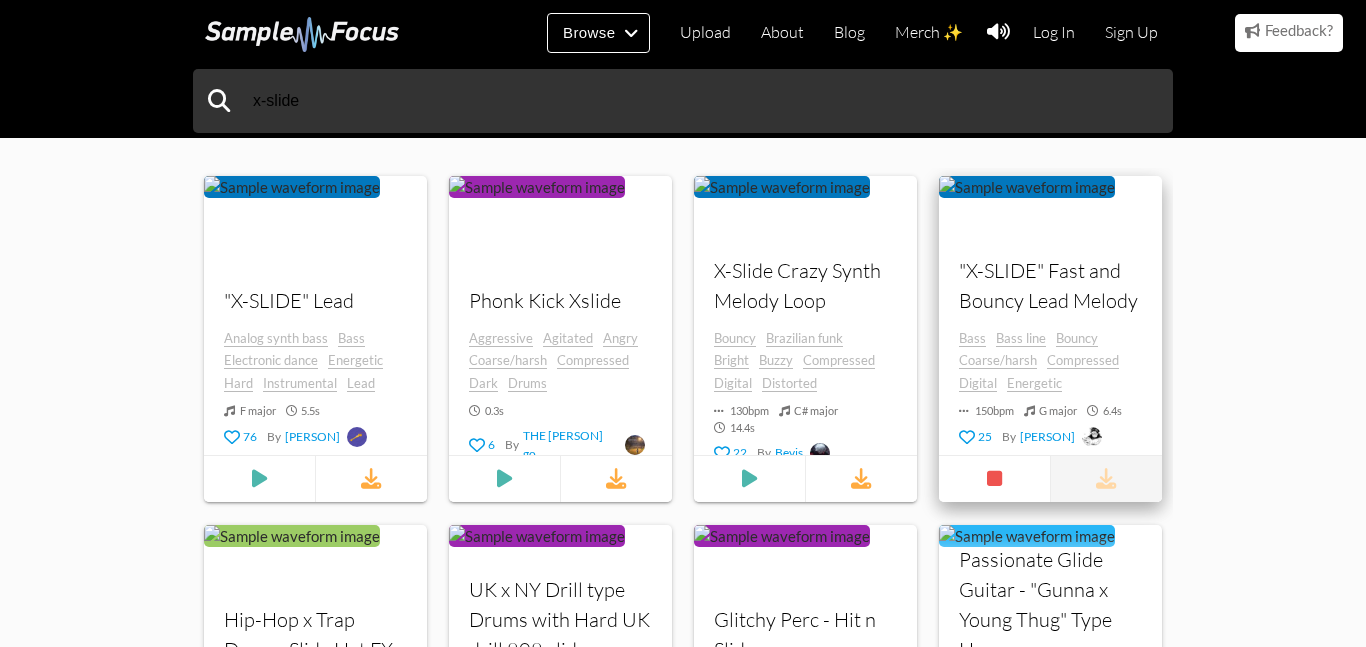 scroll, scrollTop: 640, scrollLeft: 0, axis: vertical 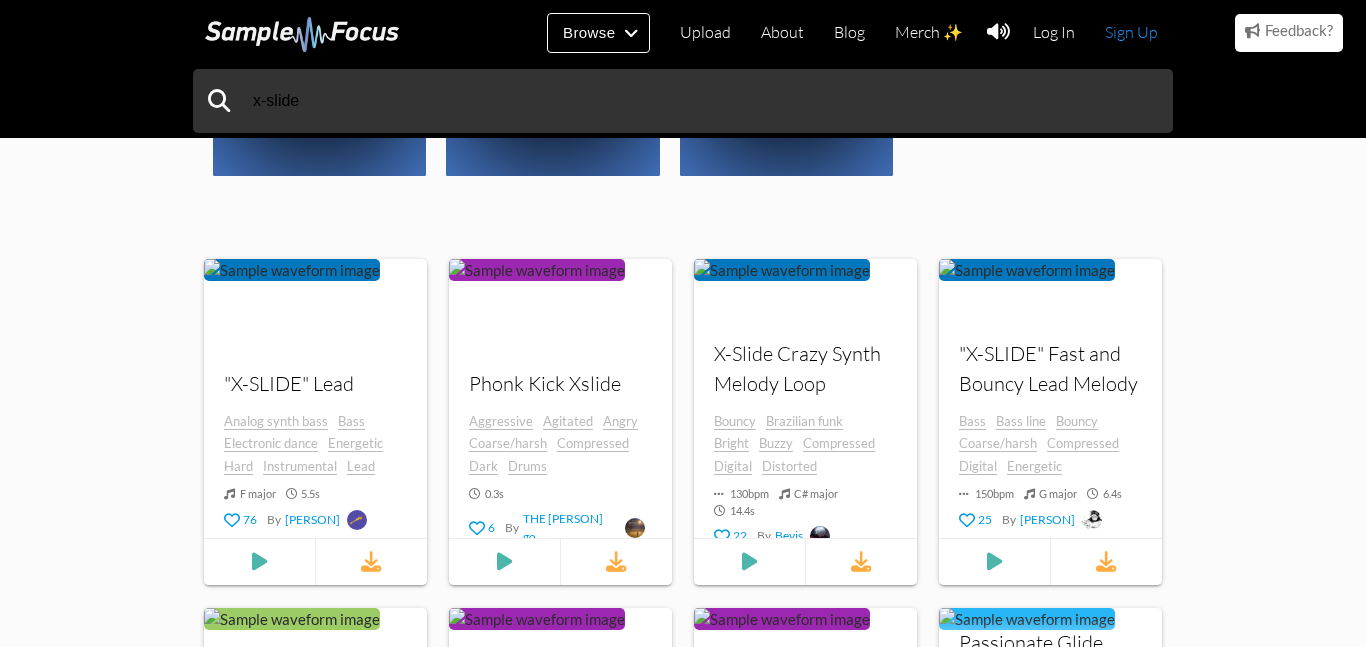 click on "Sign Up" at bounding box center [1131, 32] 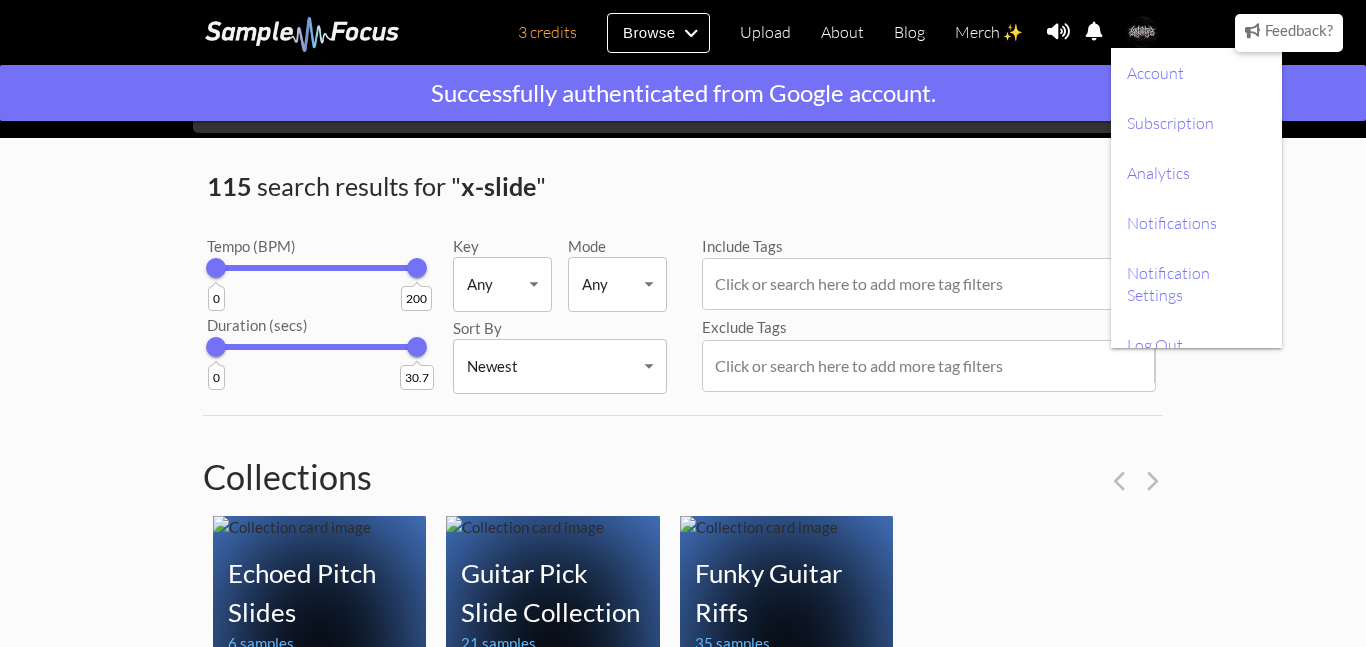 scroll, scrollTop: 0, scrollLeft: 0, axis: both 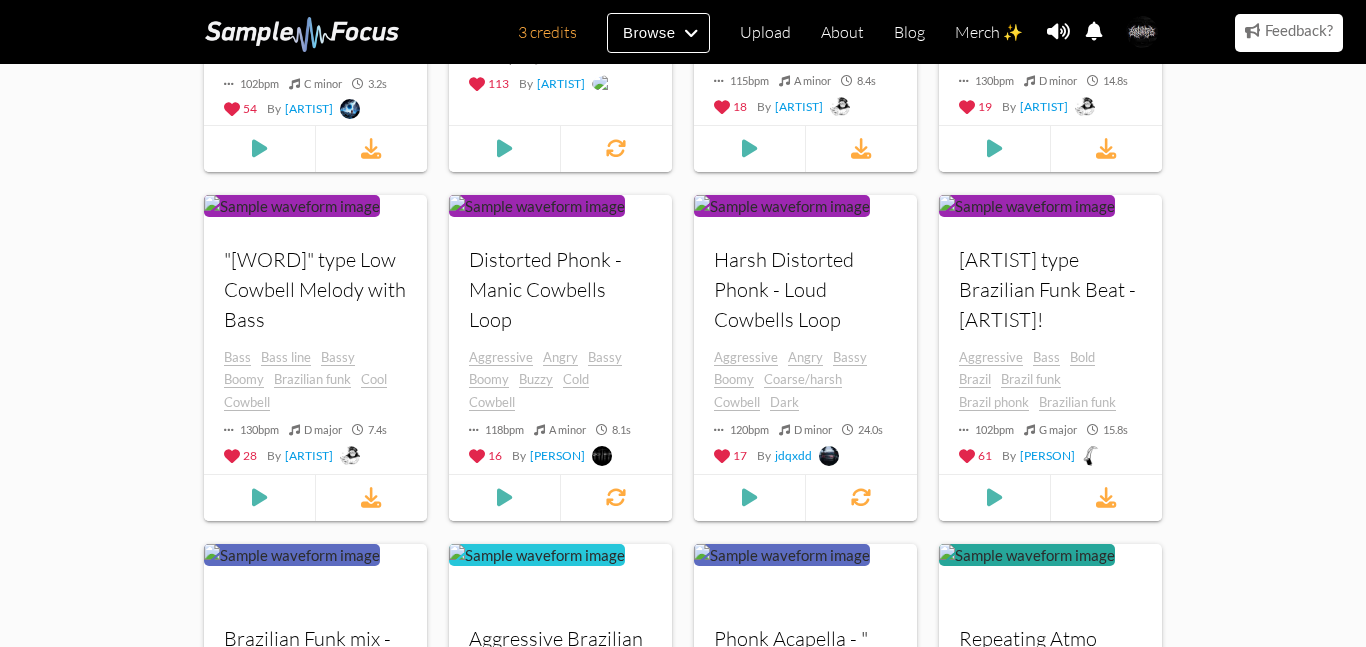 click on "Your browser does not support the audio  element. Brazilian Funk Mix - O Toma Rebola Baile Bass Bass guitar Bold Boomy Bouncy Brass   130 bpm   G   minor   69.1 s 113 By Hell K!llxr" at bounding box center (560, 12) 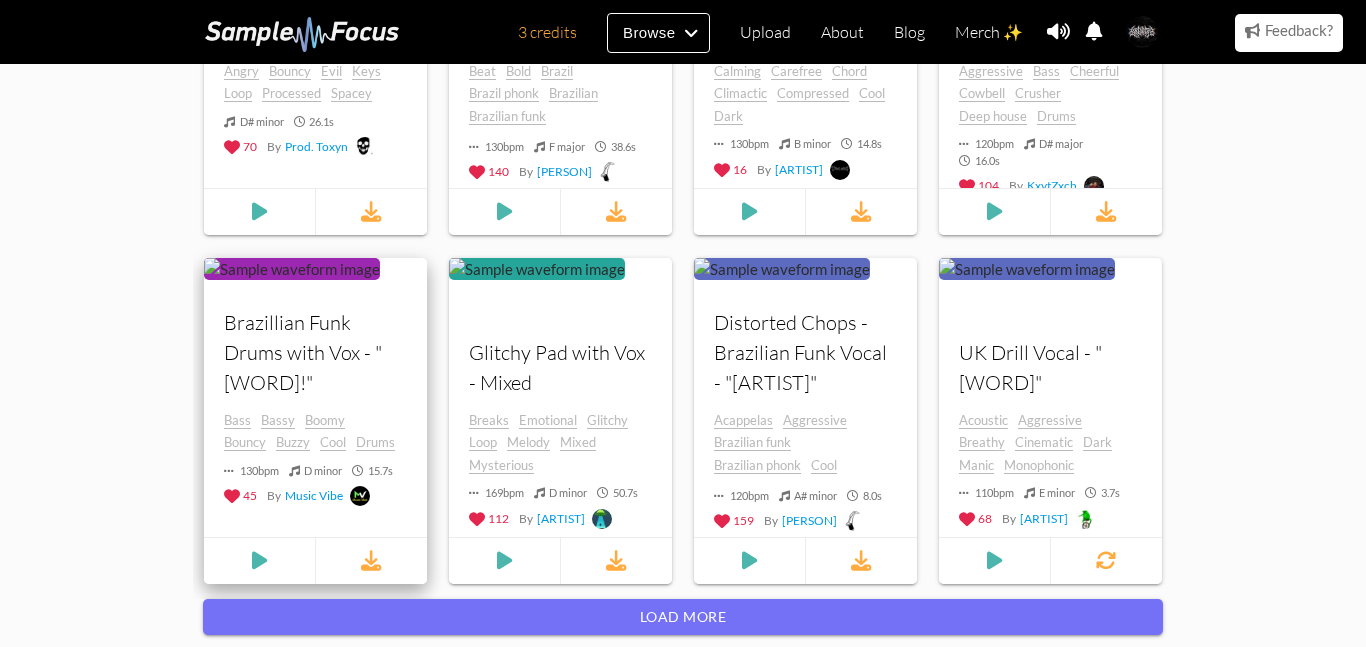scroll, scrollTop: 1708, scrollLeft: 0, axis: vertical 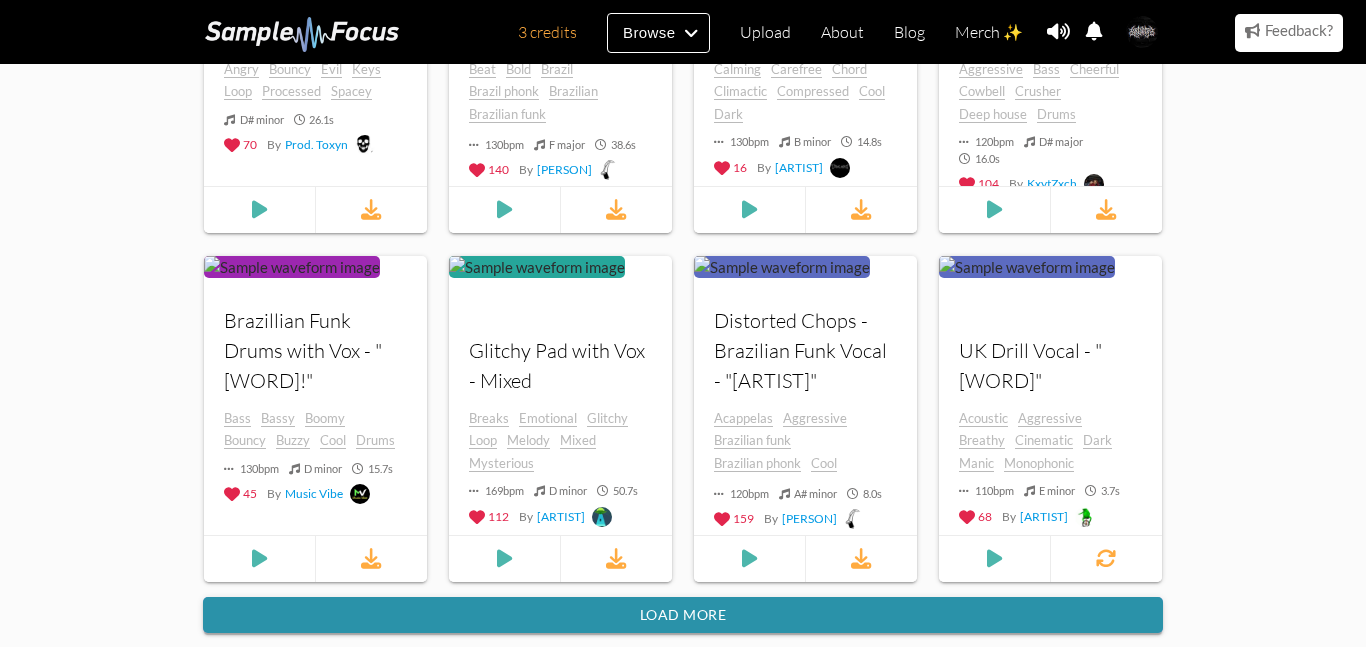 click on "Load more" at bounding box center [683, 615] 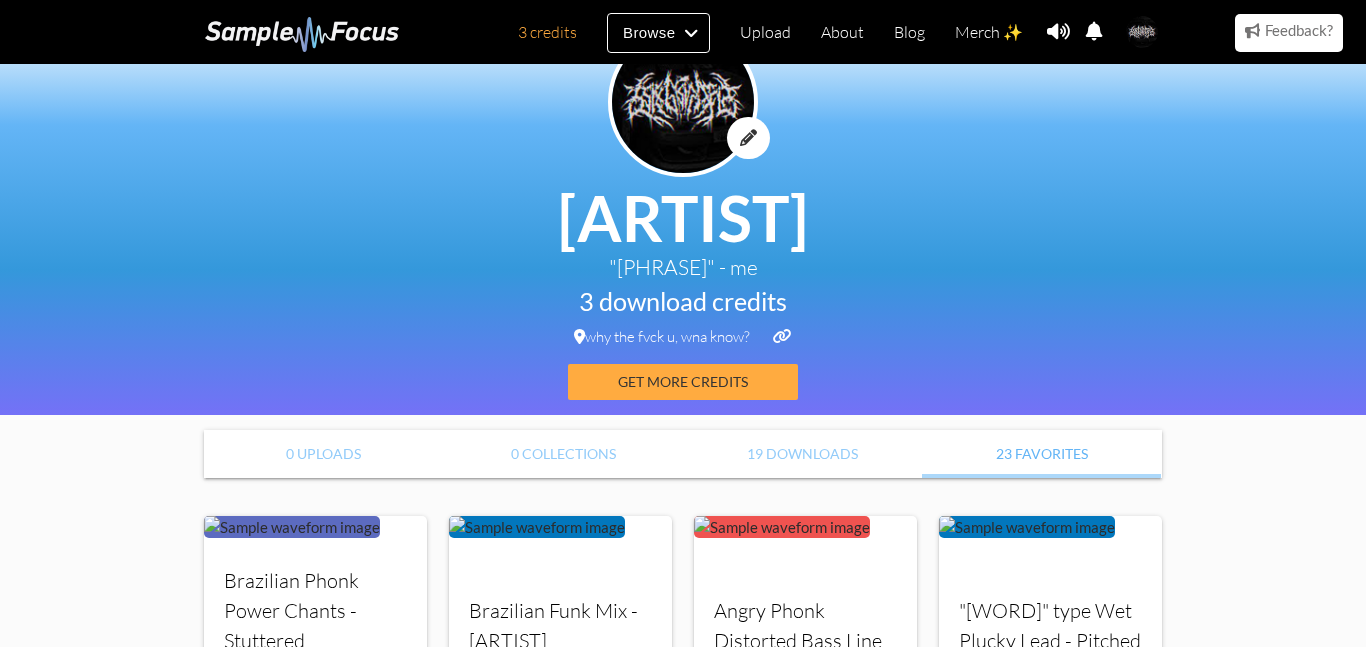 scroll, scrollTop: 0, scrollLeft: 0, axis: both 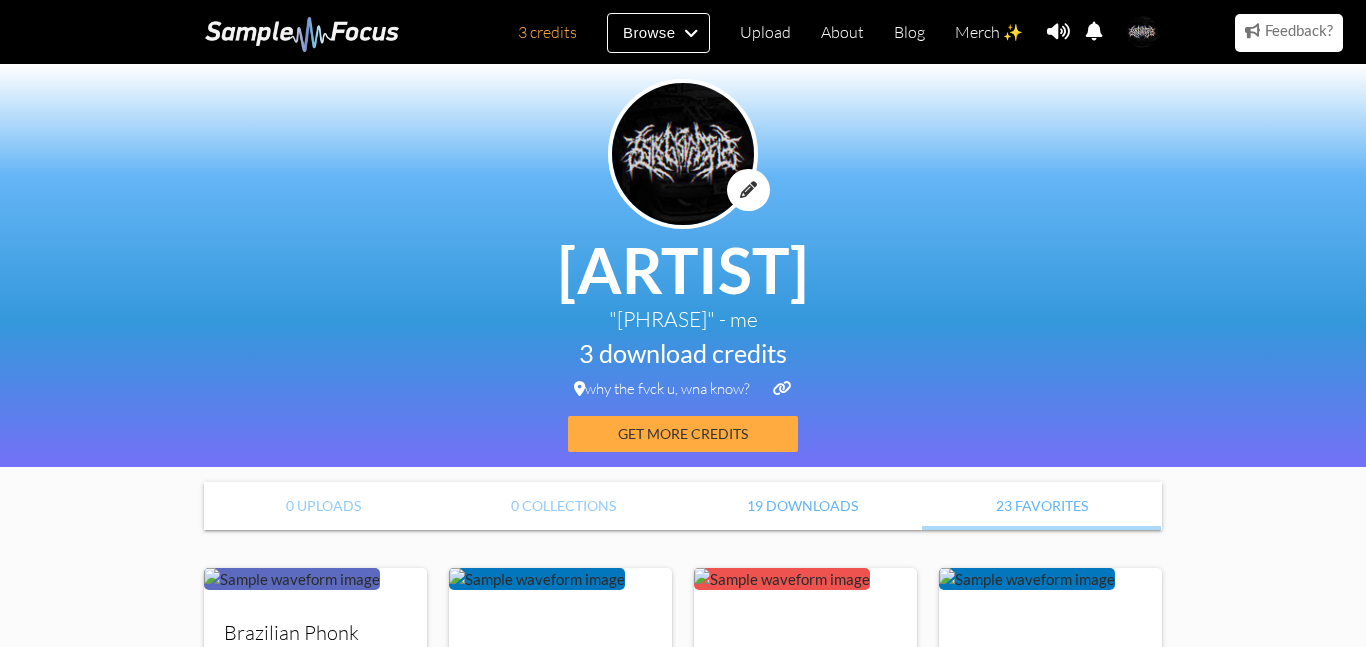 click on "19 Downloads" at bounding box center [802, 506] 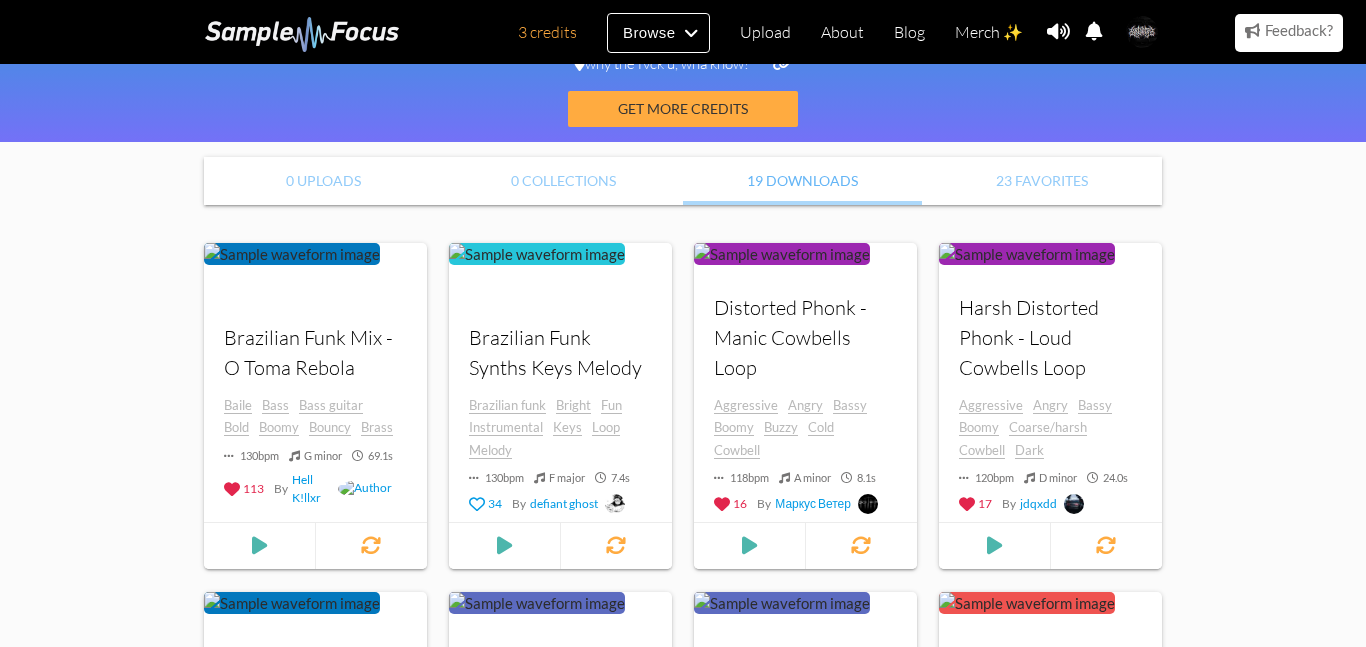scroll, scrollTop: 0, scrollLeft: 0, axis: both 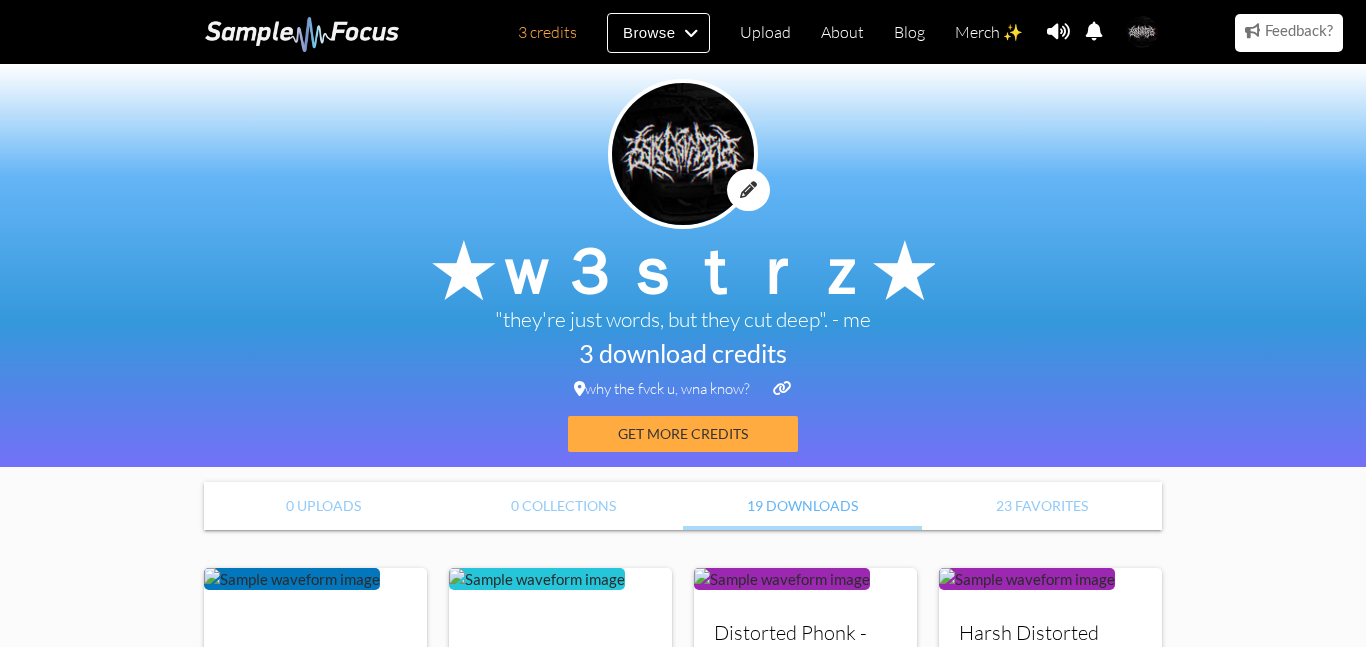 click at bounding box center (302, 34) 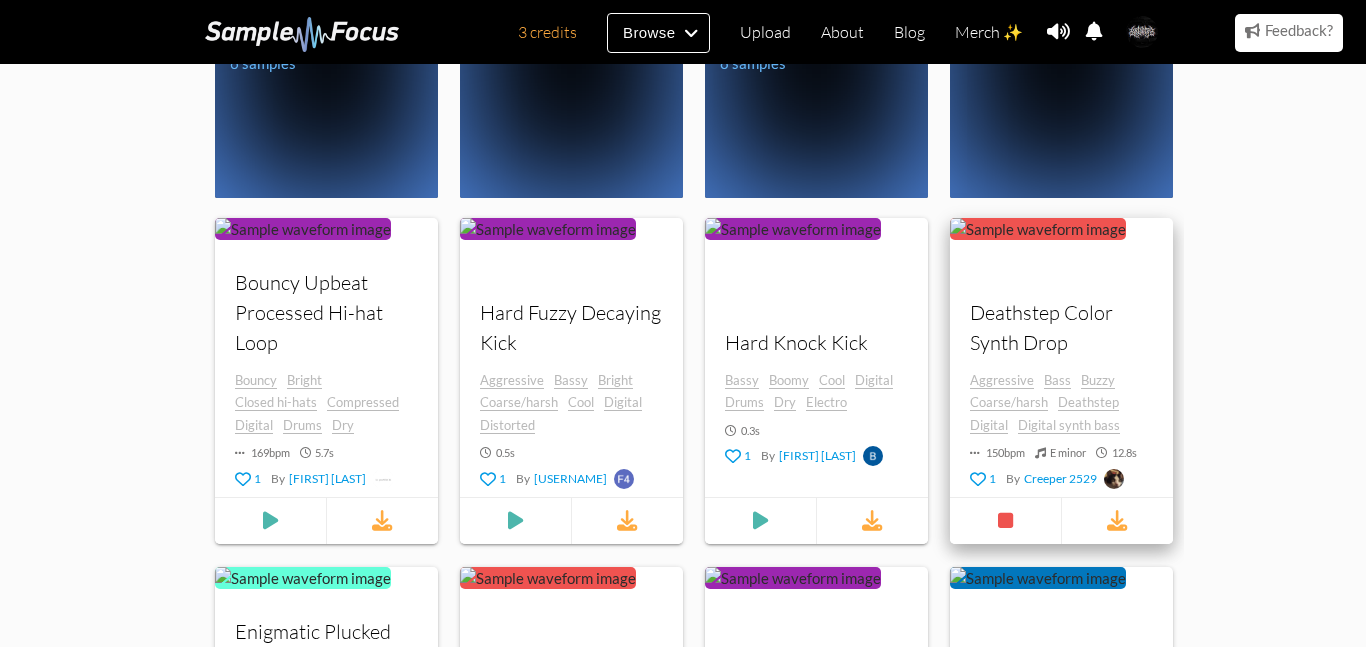 scroll, scrollTop: 0, scrollLeft: 0, axis: both 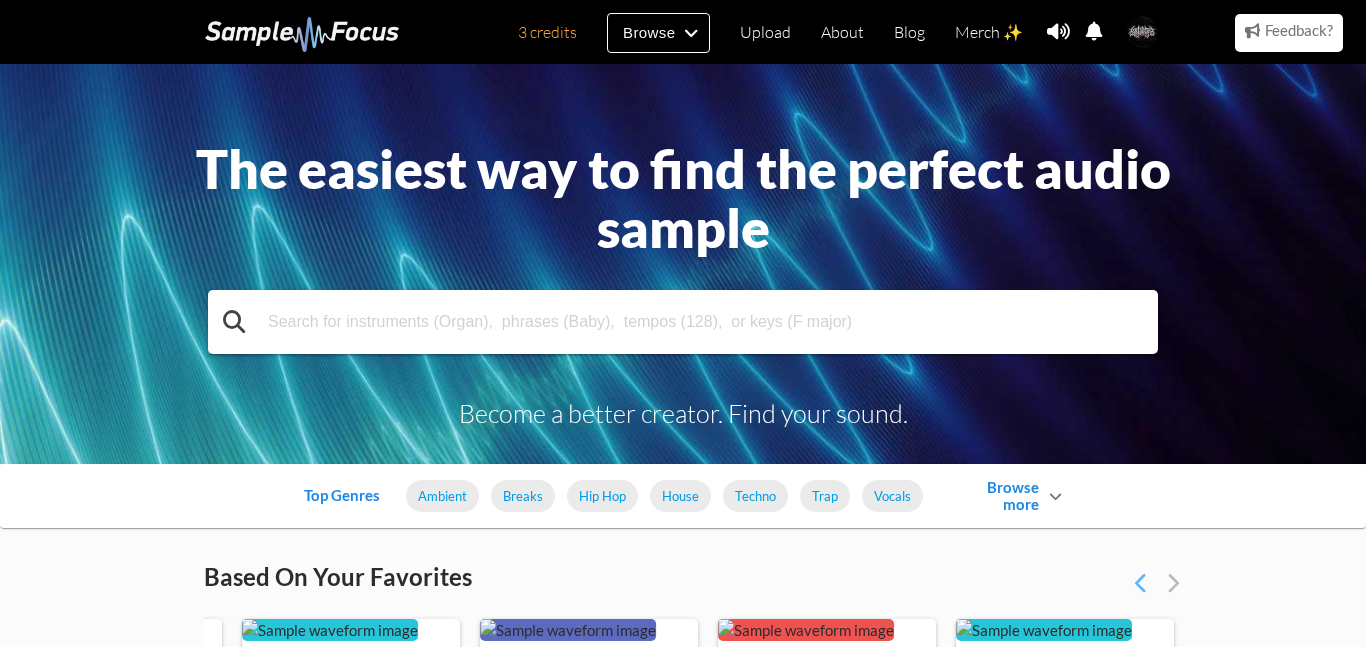 click at bounding box center [683, 322] 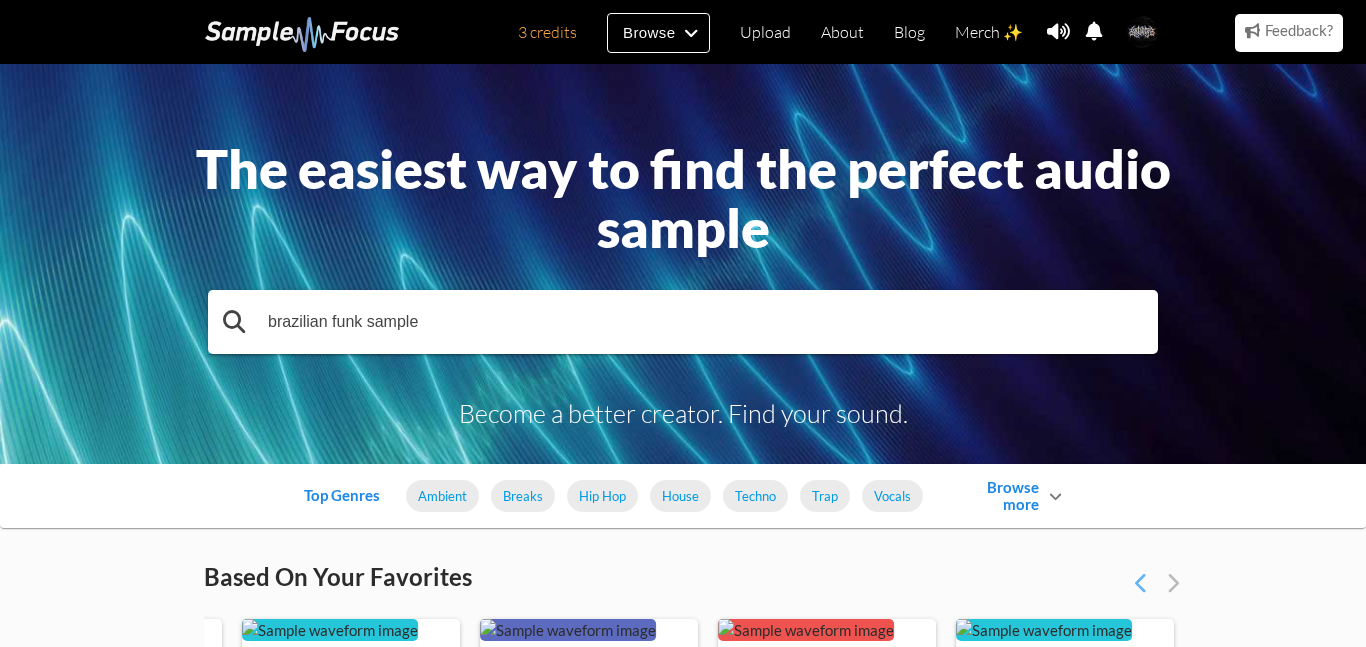type on "brazilian funk sample" 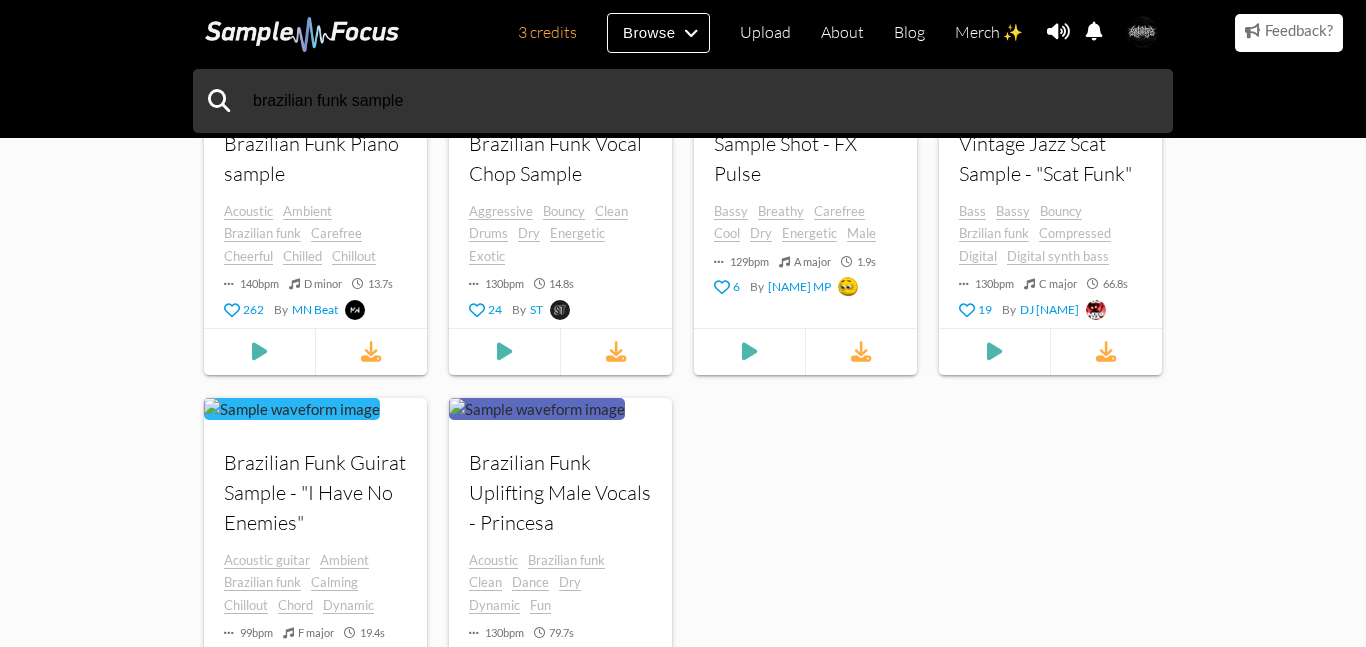 scroll, scrollTop: 0, scrollLeft: 0, axis: both 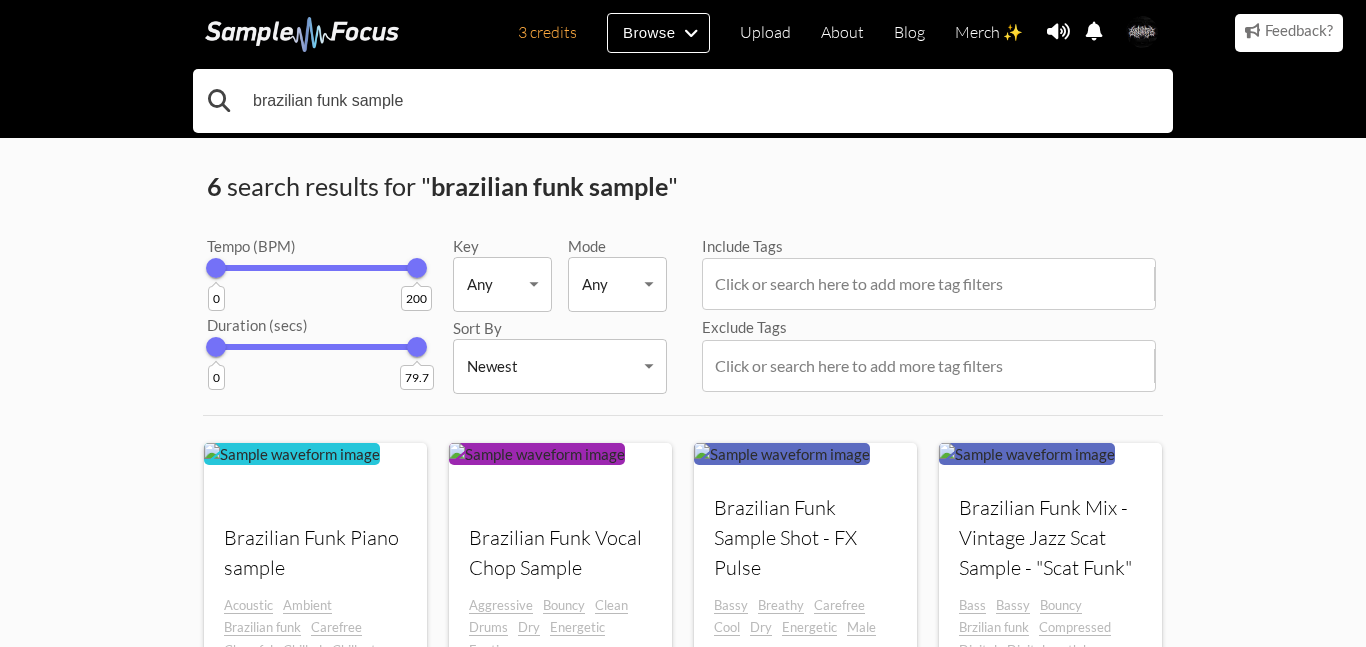 click on "brazilian funk sample" at bounding box center [683, 101] 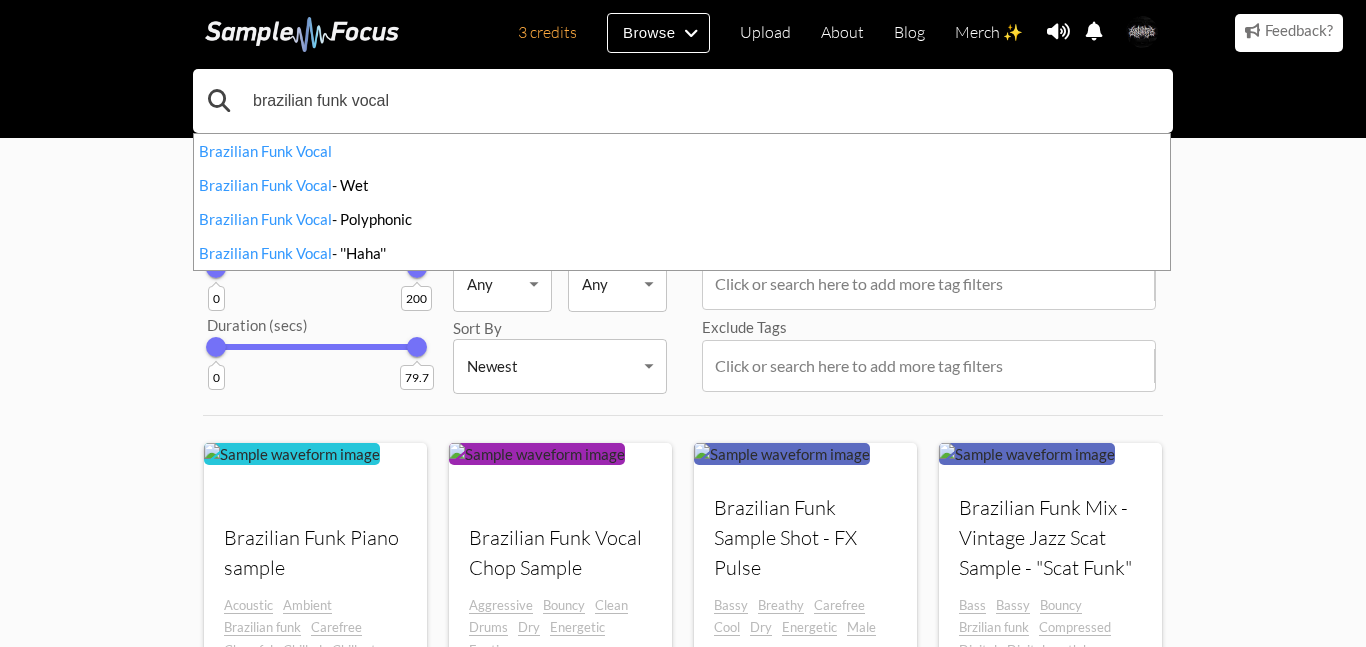 type on "brazilian funk vocal" 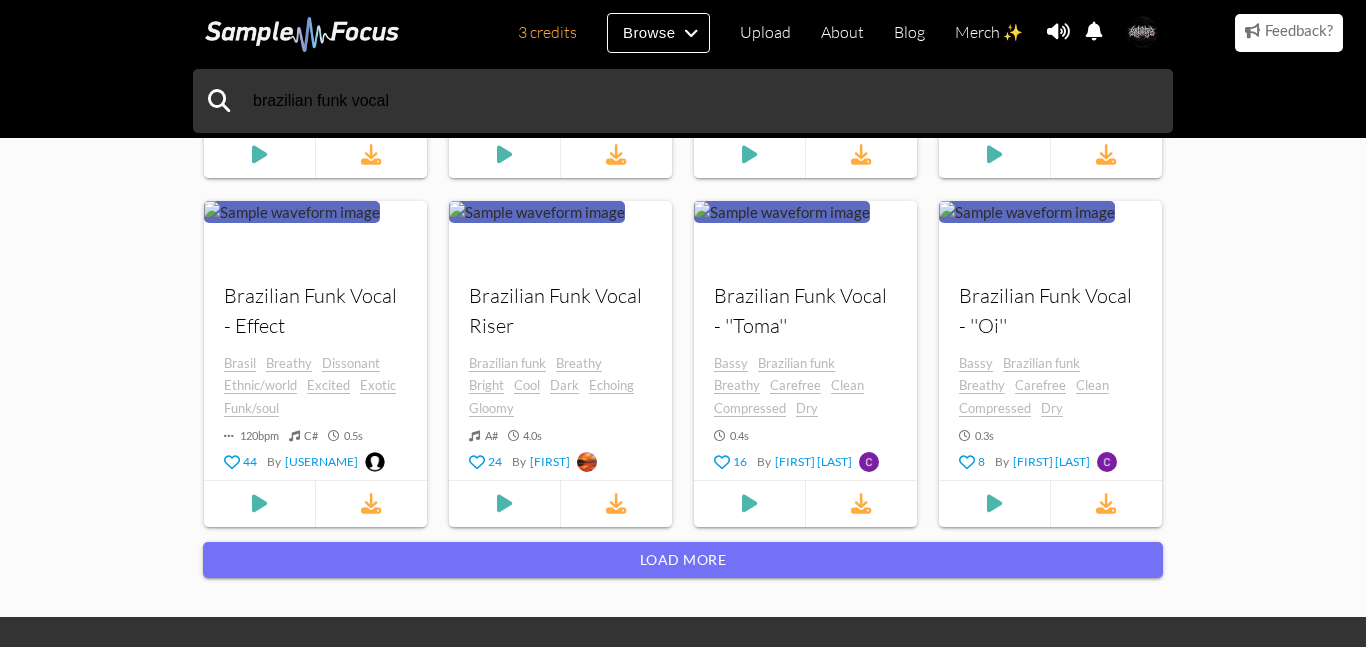 scroll, scrollTop: 2101, scrollLeft: 0, axis: vertical 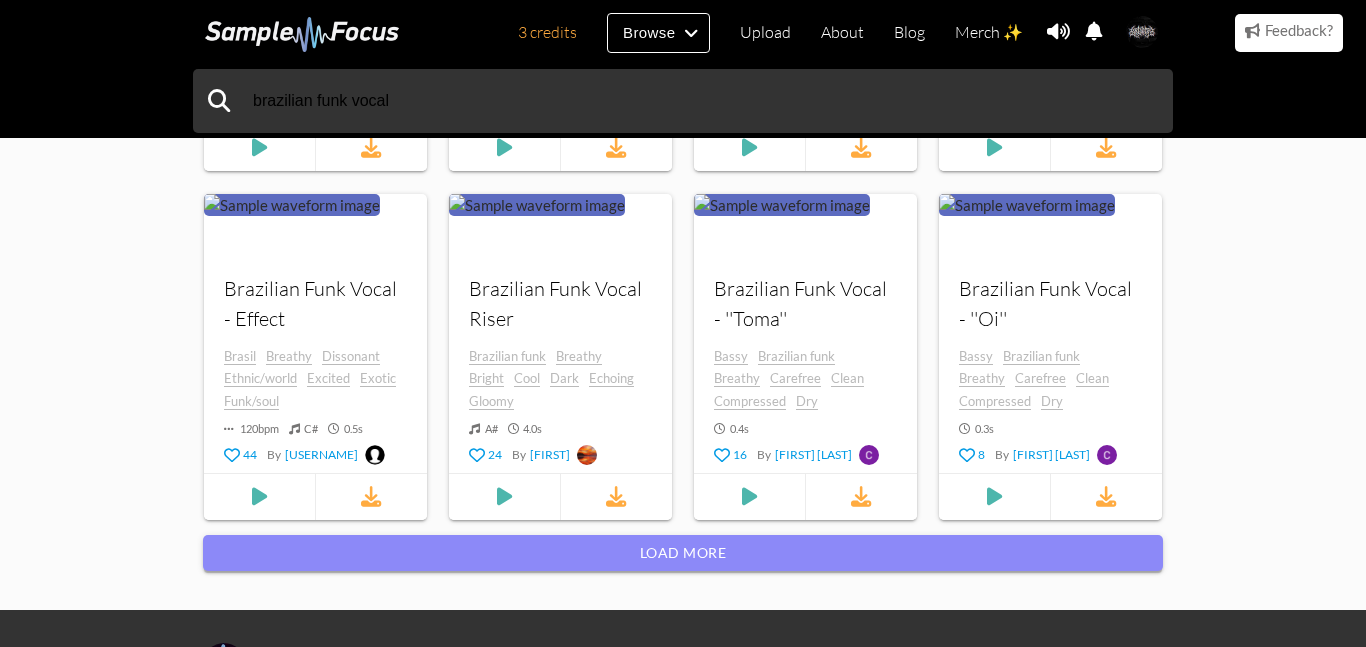 click on "Load more" at bounding box center [683, 553] 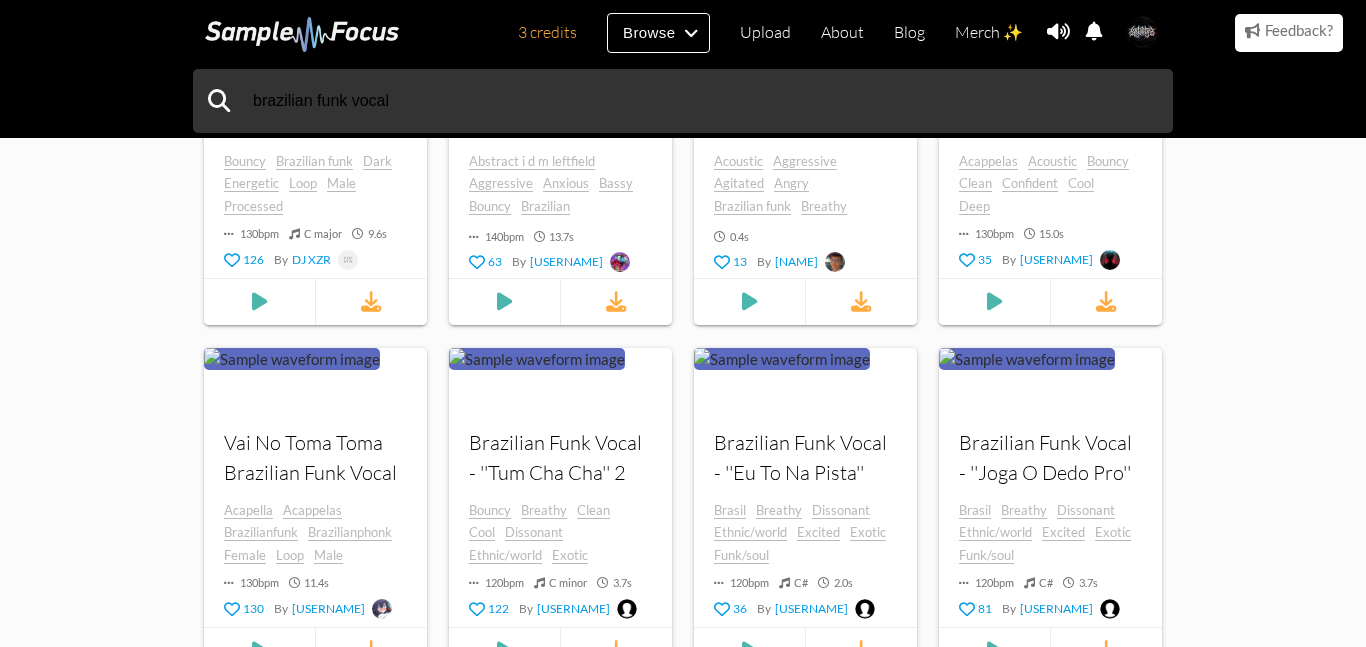 scroll, scrollTop: 11597, scrollLeft: 0, axis: vertical 